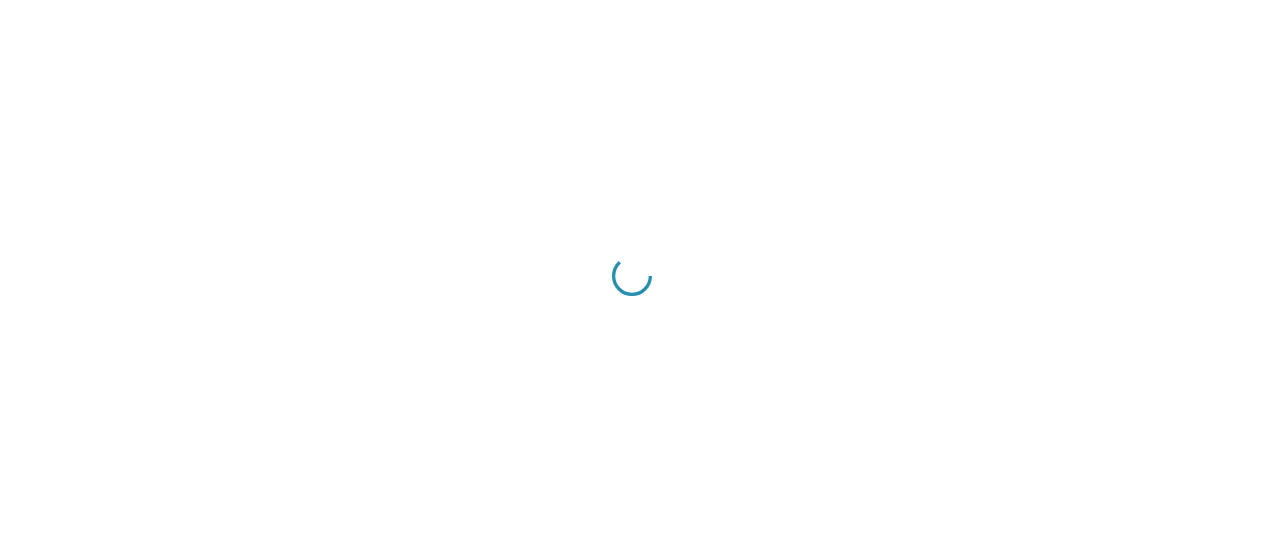 scroll, scrollTop: 0, scrollLeft: 0, axis: both 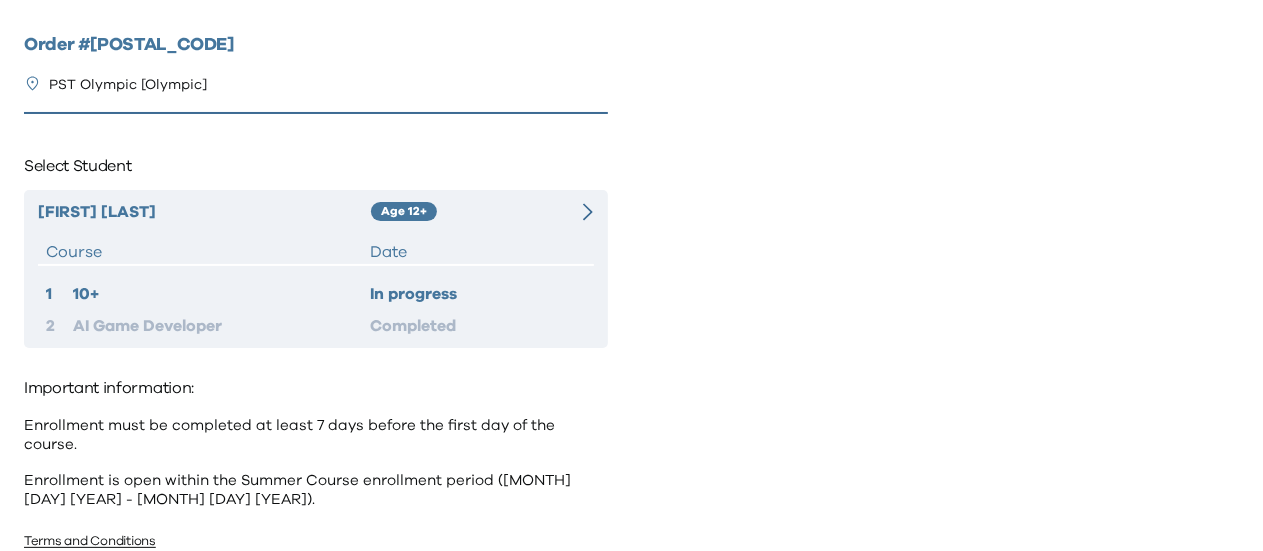 click on "[FIRST]   [LAST] Age [AGE]+ Course Date [NUMBER] [NUMBER]+ In progress [NUMBER] AI Game Developer Completed" at bounding box center (316, 269) 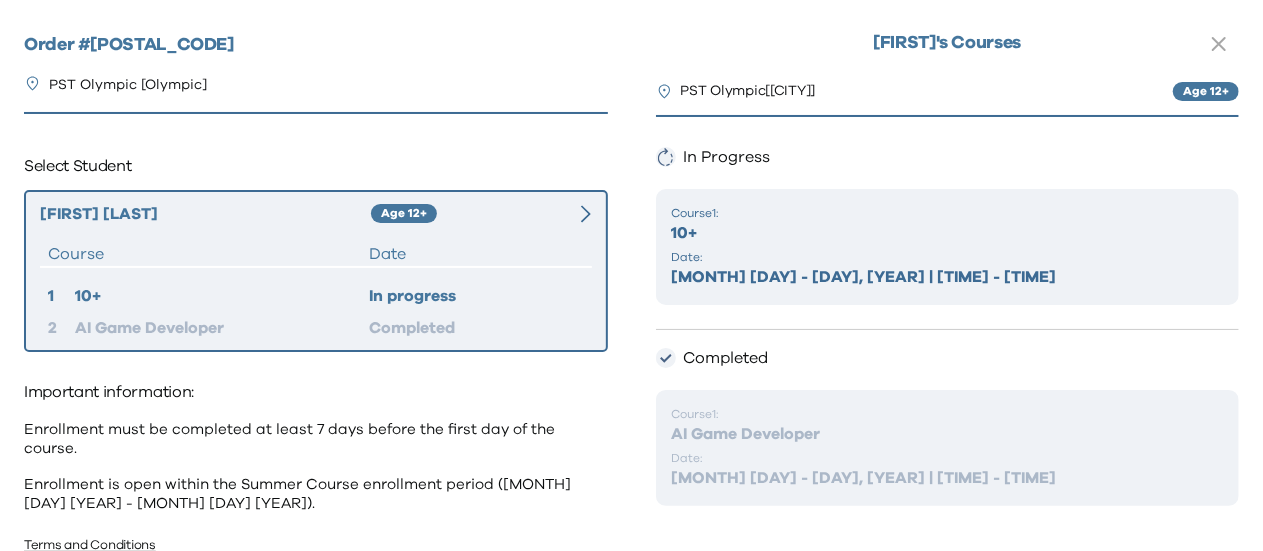 click on "[MONTH] [DAY] - [DAY], [YEAR] | [TIME] - [TIME]" at bounding box center [948, 277] 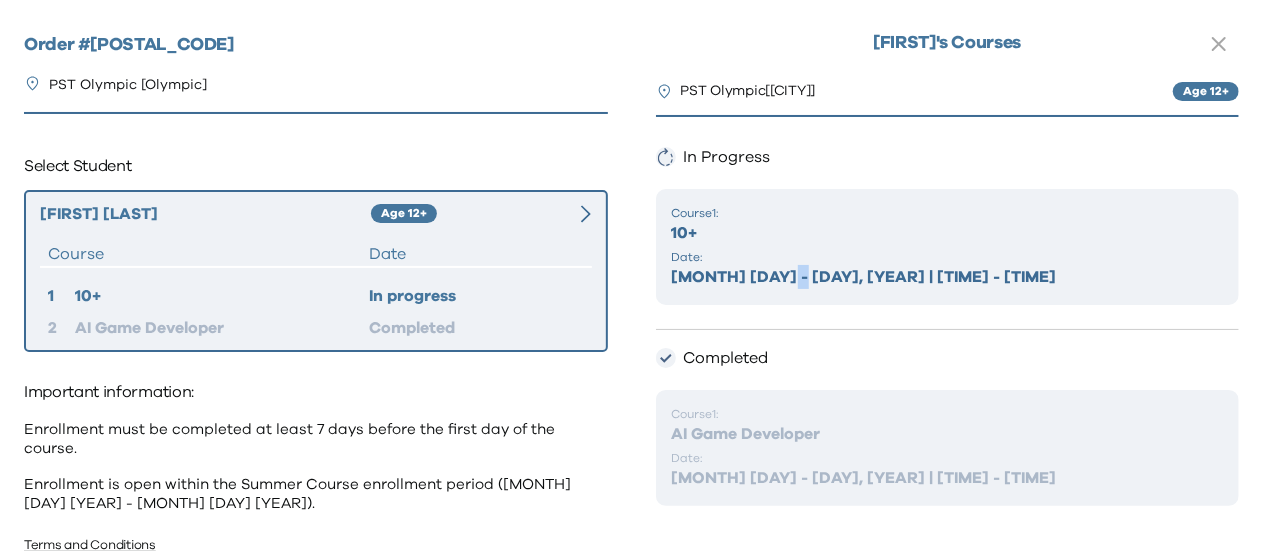 click on "[MONTH] [DAY] - [DAY], [YEAR] | [TIME] - [TIME]" at bounding box center [948, 277] 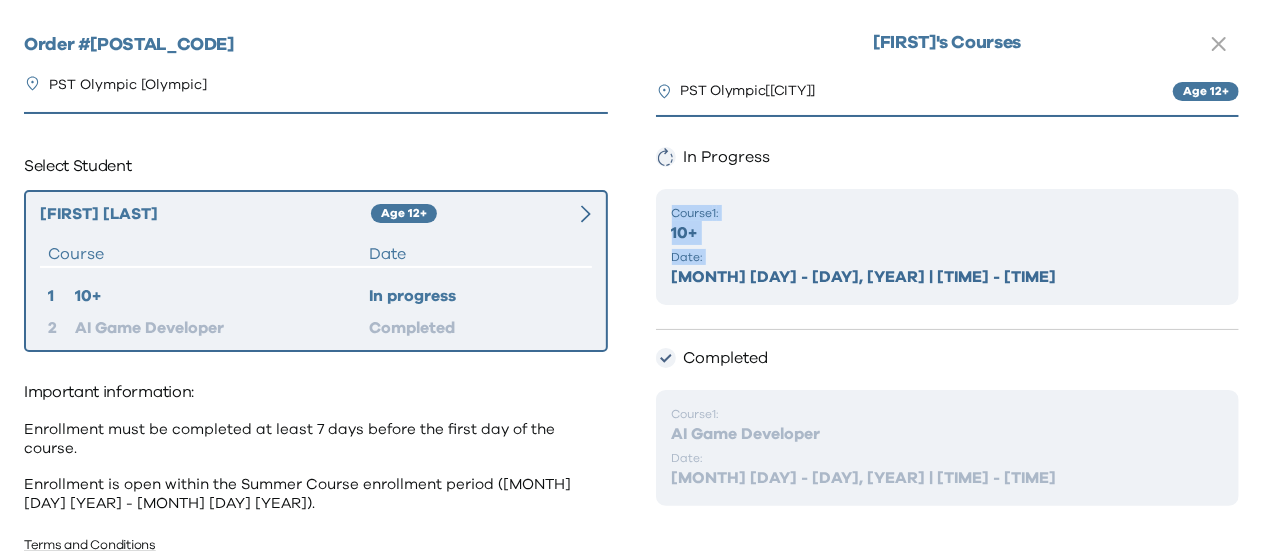 click on "[MONTH] [DAY] - [DAY], [YEAR] | [TIME] - [TIME]" at bounding box center (948, 277) 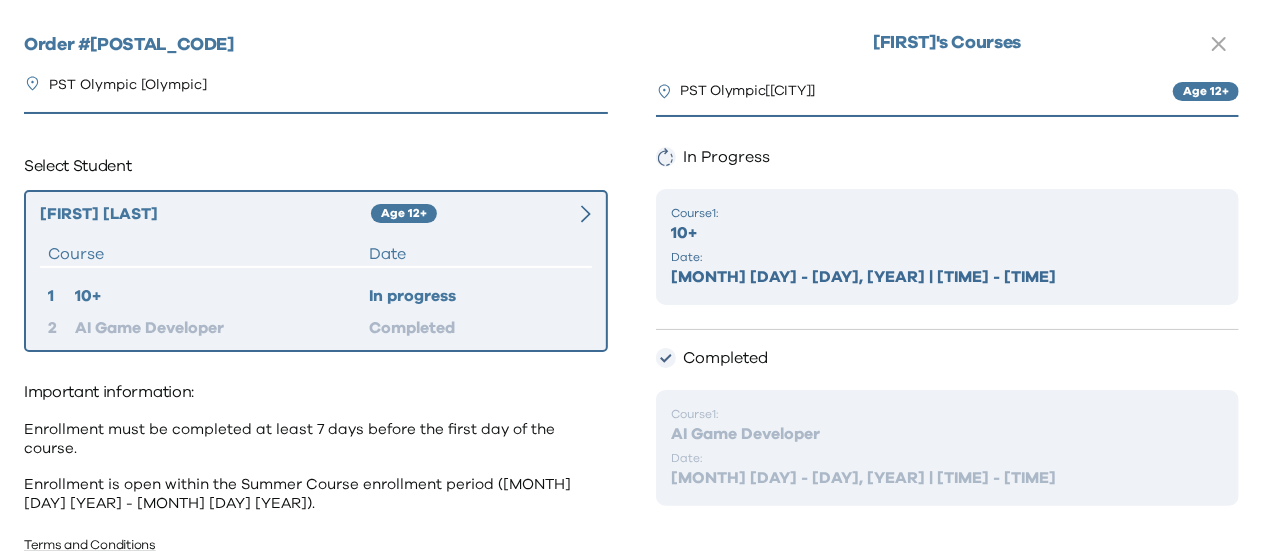 click on "Completed" at bounding box center (948, 358) 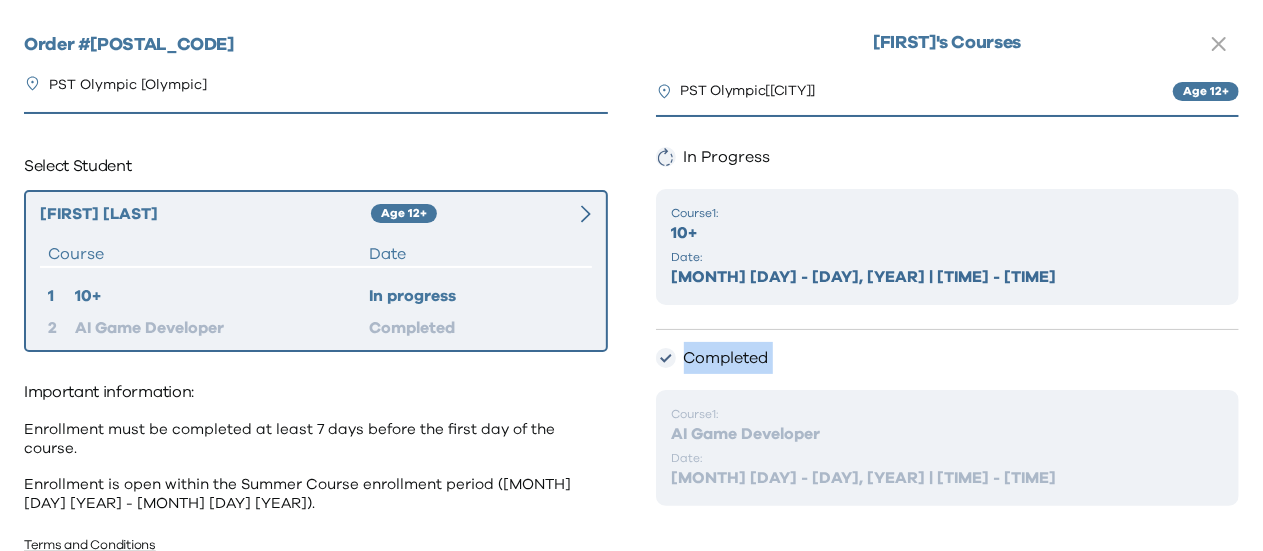 click on "Completed" at bounding box center [948, 358] 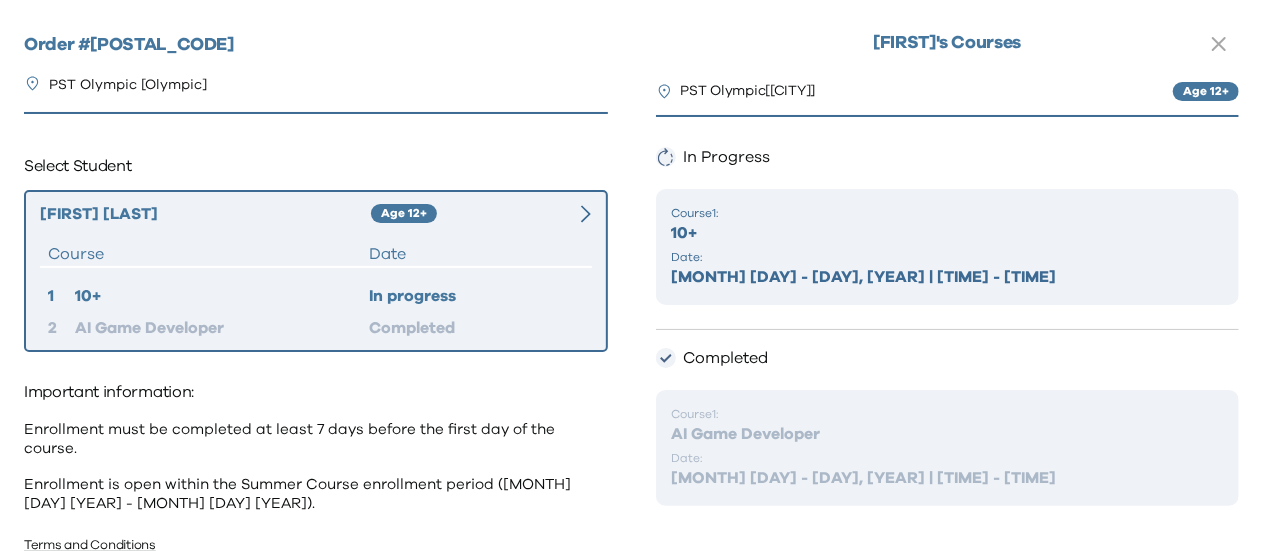 click on "Completed" at bounding box center [948, 358] 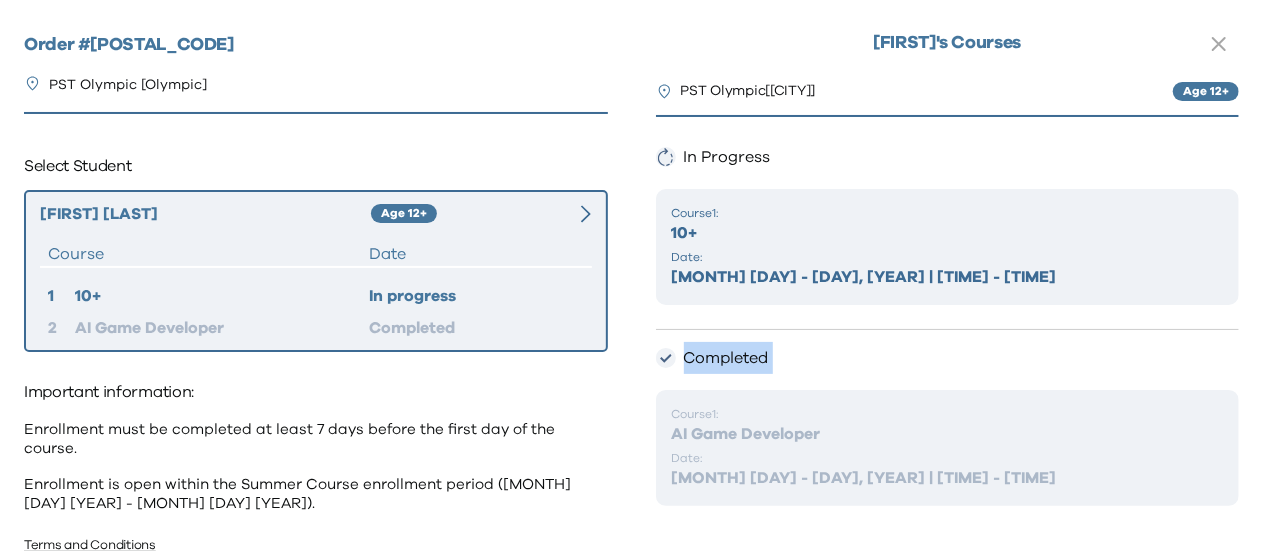 click on "Completed" at bounding box center [948, 358] 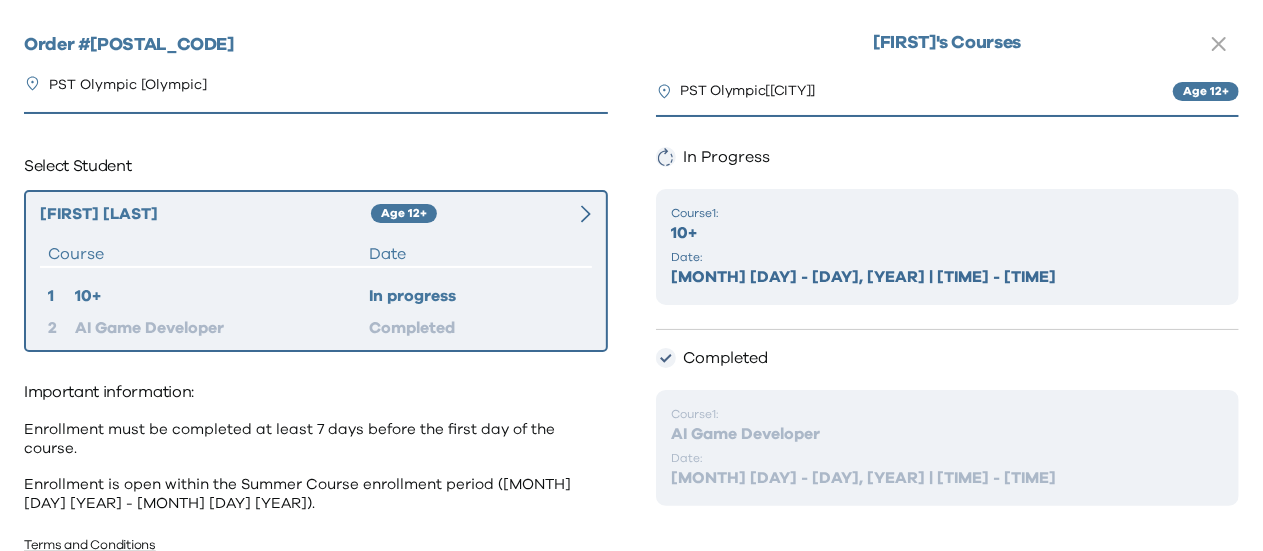 click on "In progress" at bounding box center (476, 296) 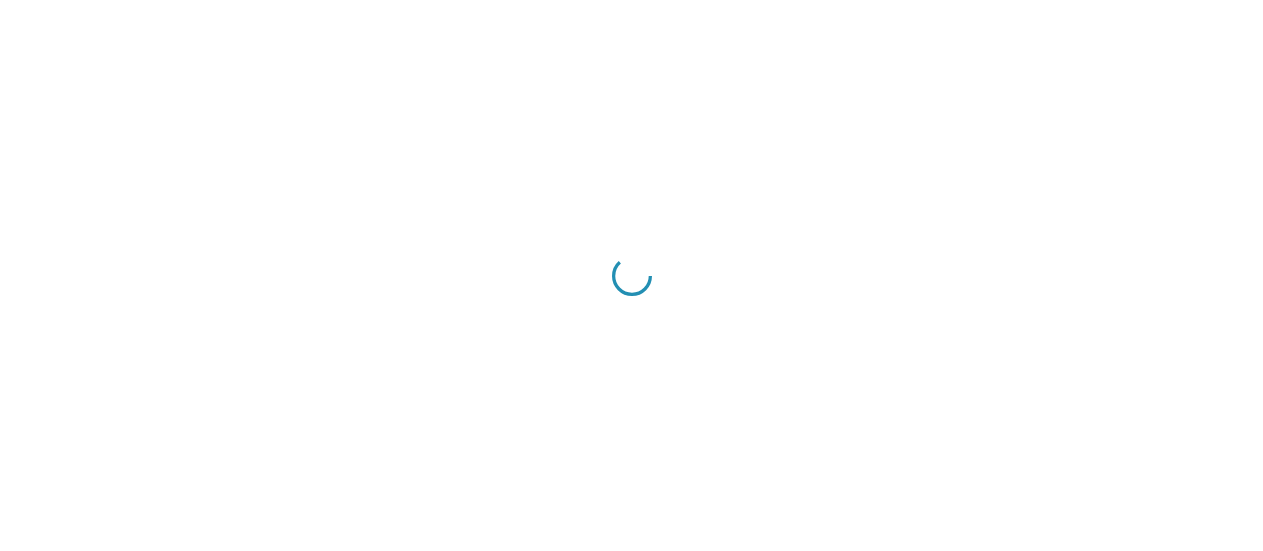 scroll, scrollTop: 0, scrollLeft: 0, axis: both 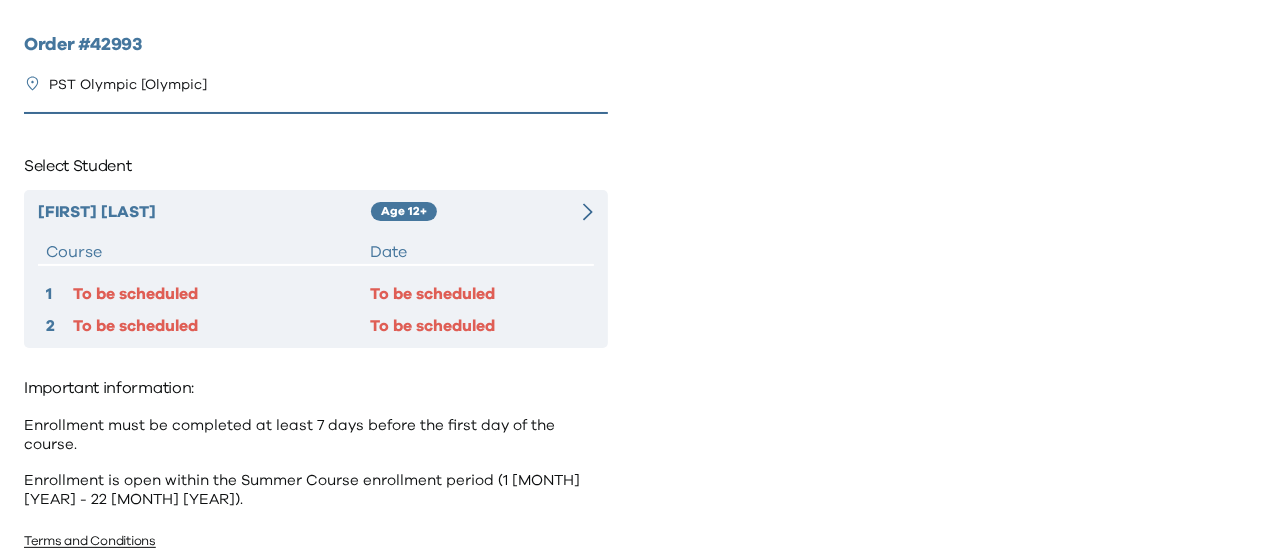 click on "Age 12+" at bounding box center [468, 212] 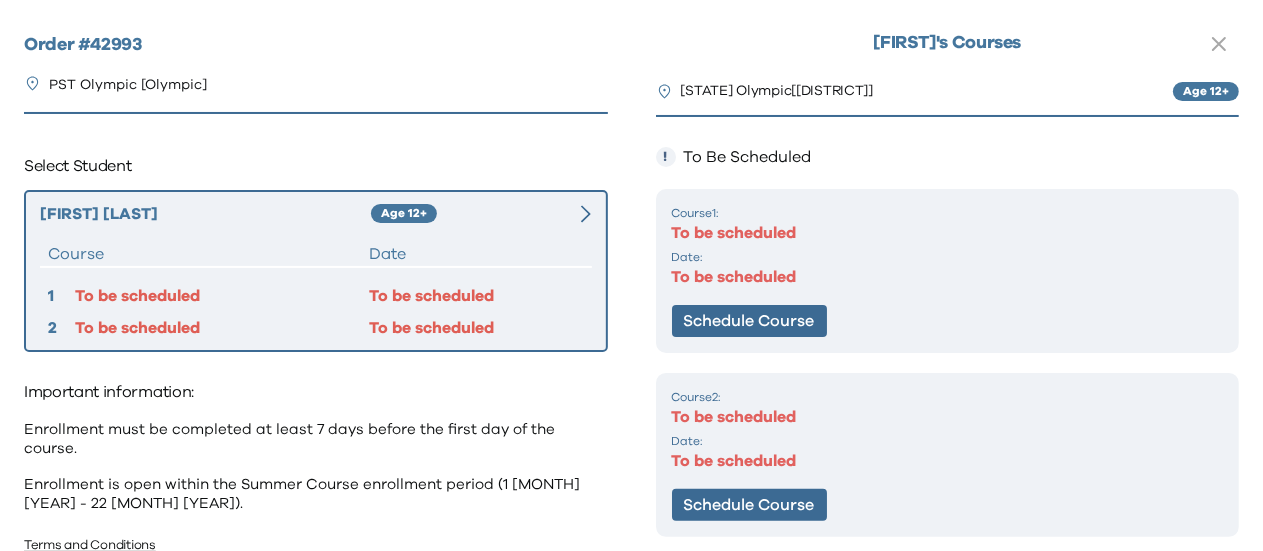 click on "Course  1 : To be scheduled Date: To be scheduled Schedule Course" at bounding box center [948, 271] 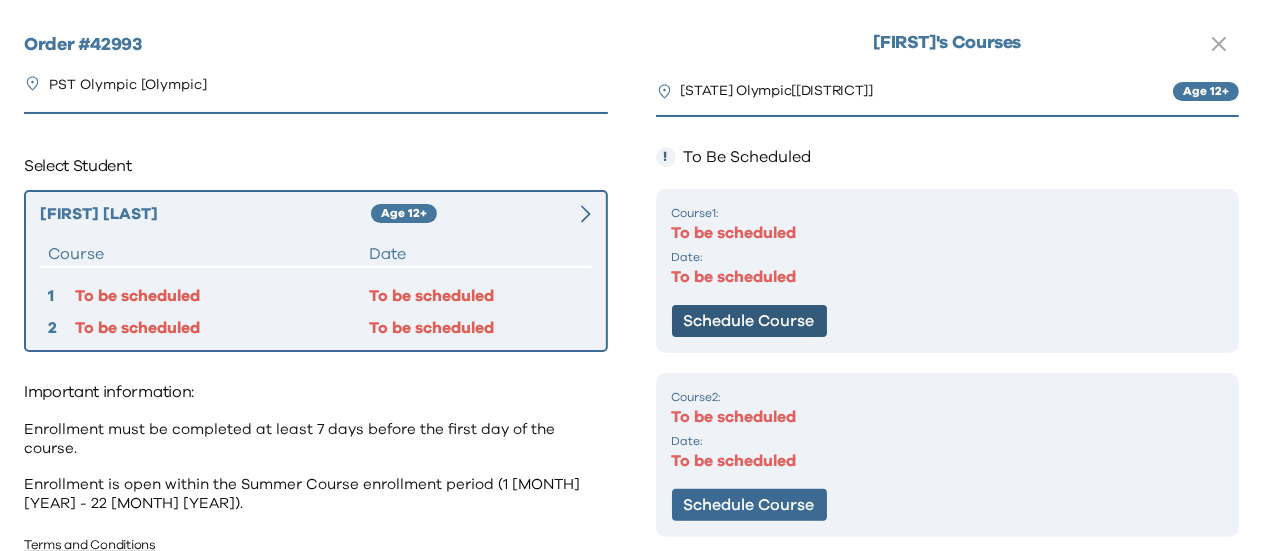 click on "Schedule Course" at bounding box center (749, 321) 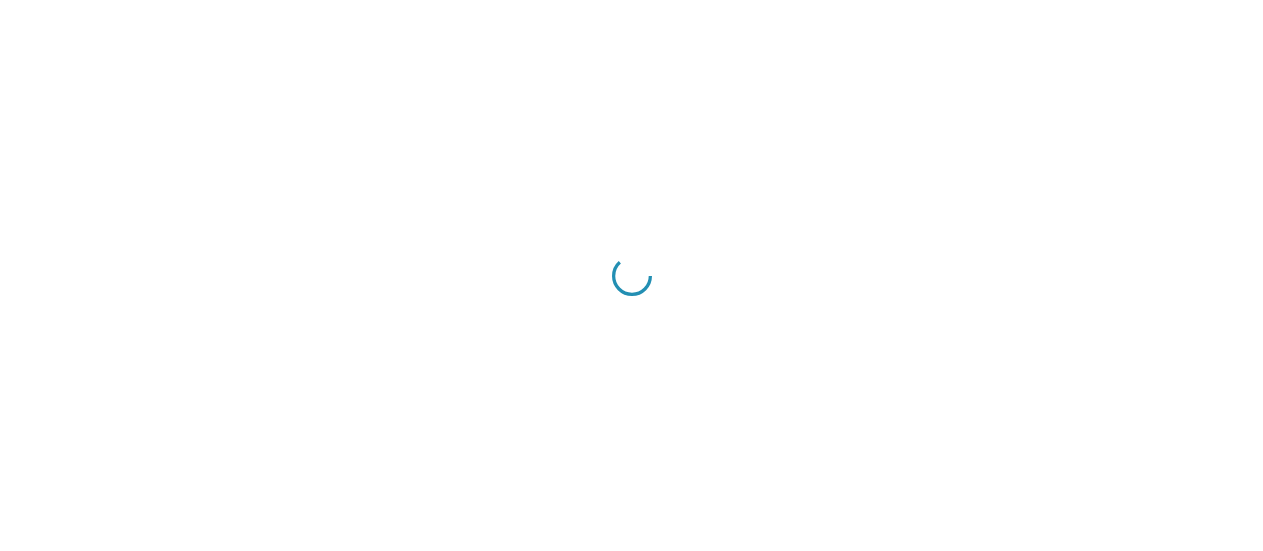scroll, scrollTop: 0, scrollLeft: 0, axis: both 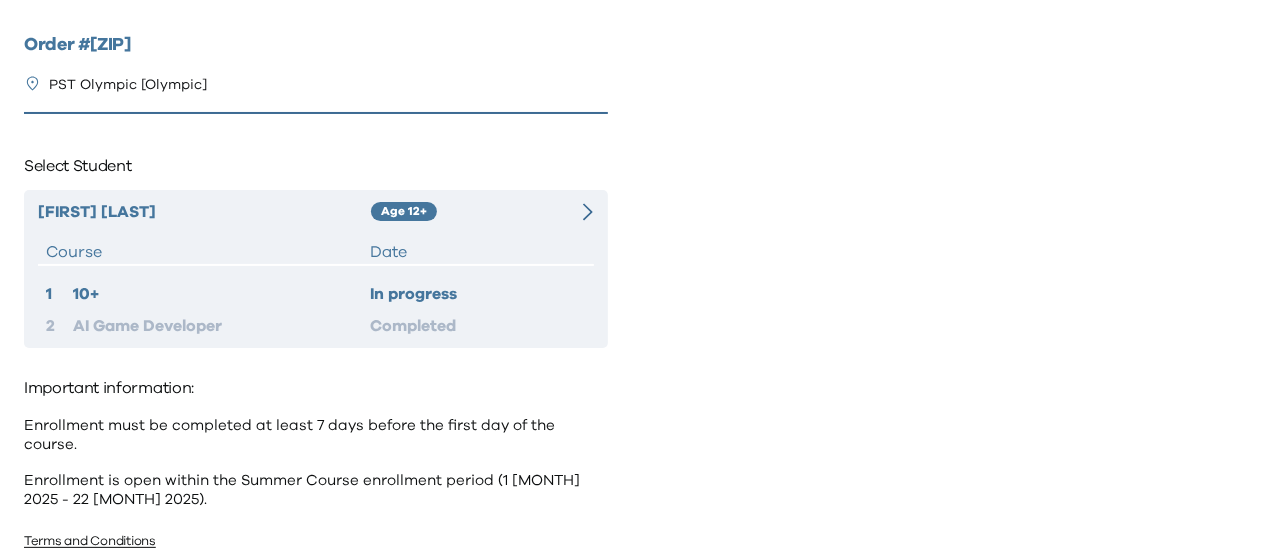 click on "[FIRST]   [LAST] Age [AGE]+ Course Date 1 10+ In progress 2 AI Game Developer Completed" at bounding box center [316, 269] 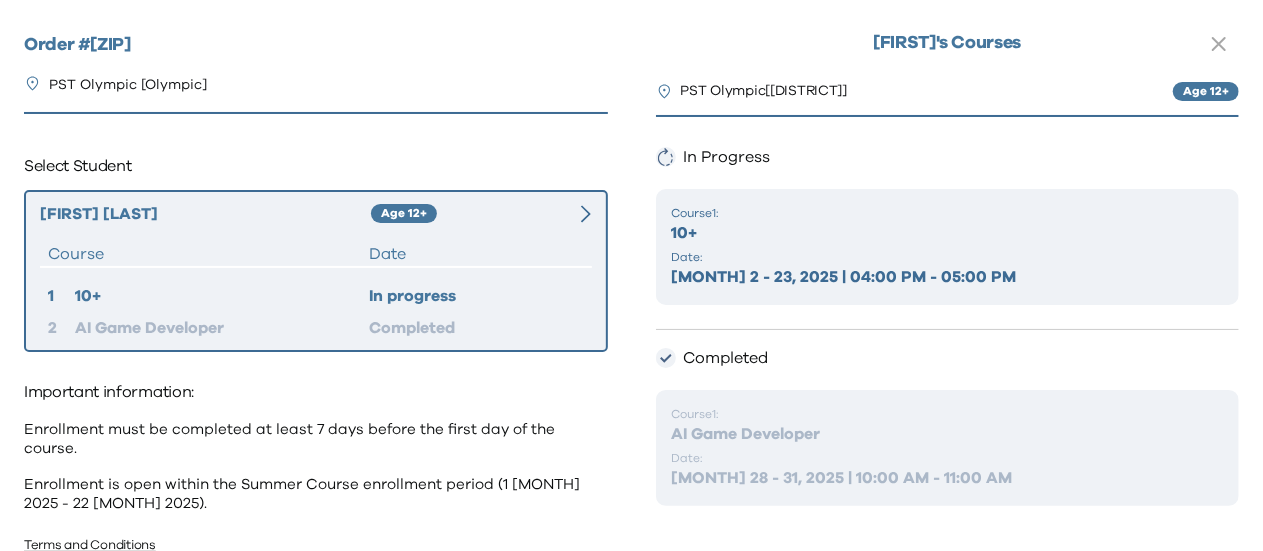 click on "In Progress Course  1 : 10+ Date: [MONTH] 2 - 23, 2025 | 04:00 PM - 05:00 PM" at bounding box center (948, 235) 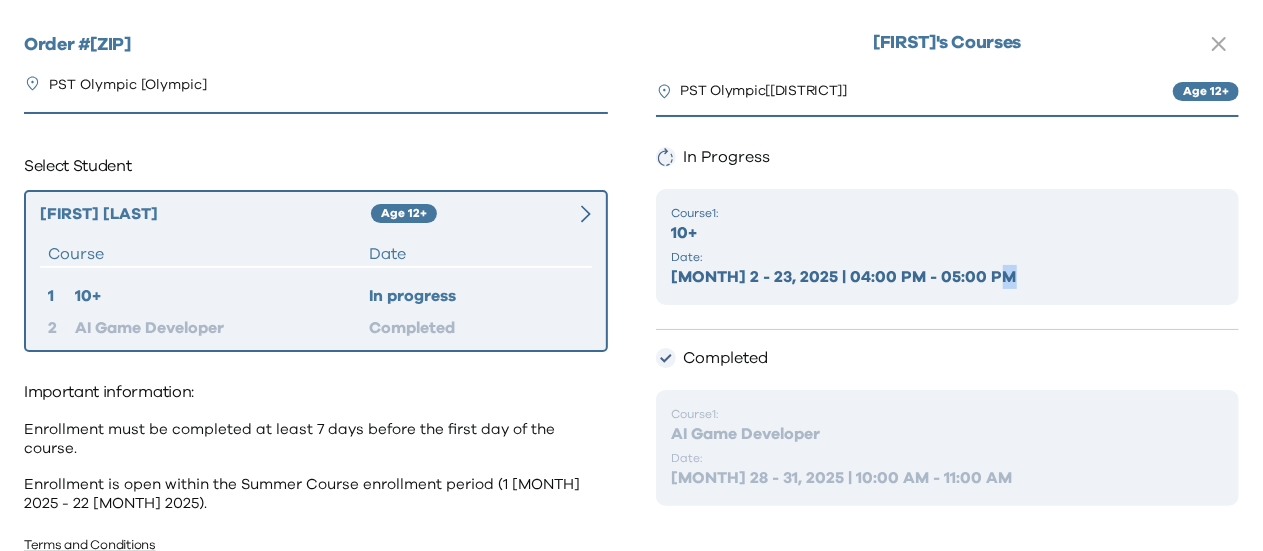 click on "In Progress Course  1 : 10+ Date: [MONTH] 2 - 23, 2025 | 04:00 PM - 05:00 PM" at bounding box center (948, 235) 